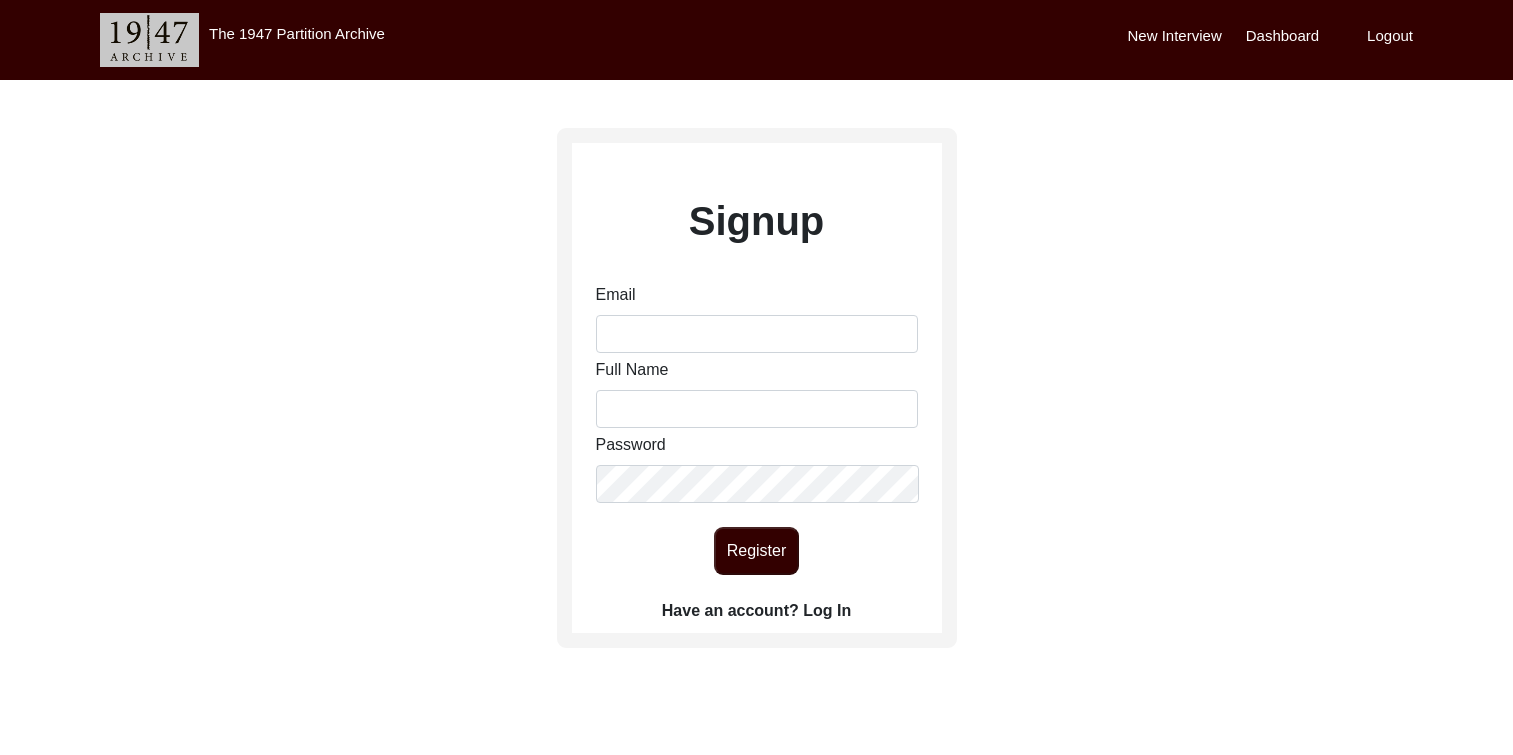 scroll, scrollTop: 0, scrollLeft: 0, axis: both 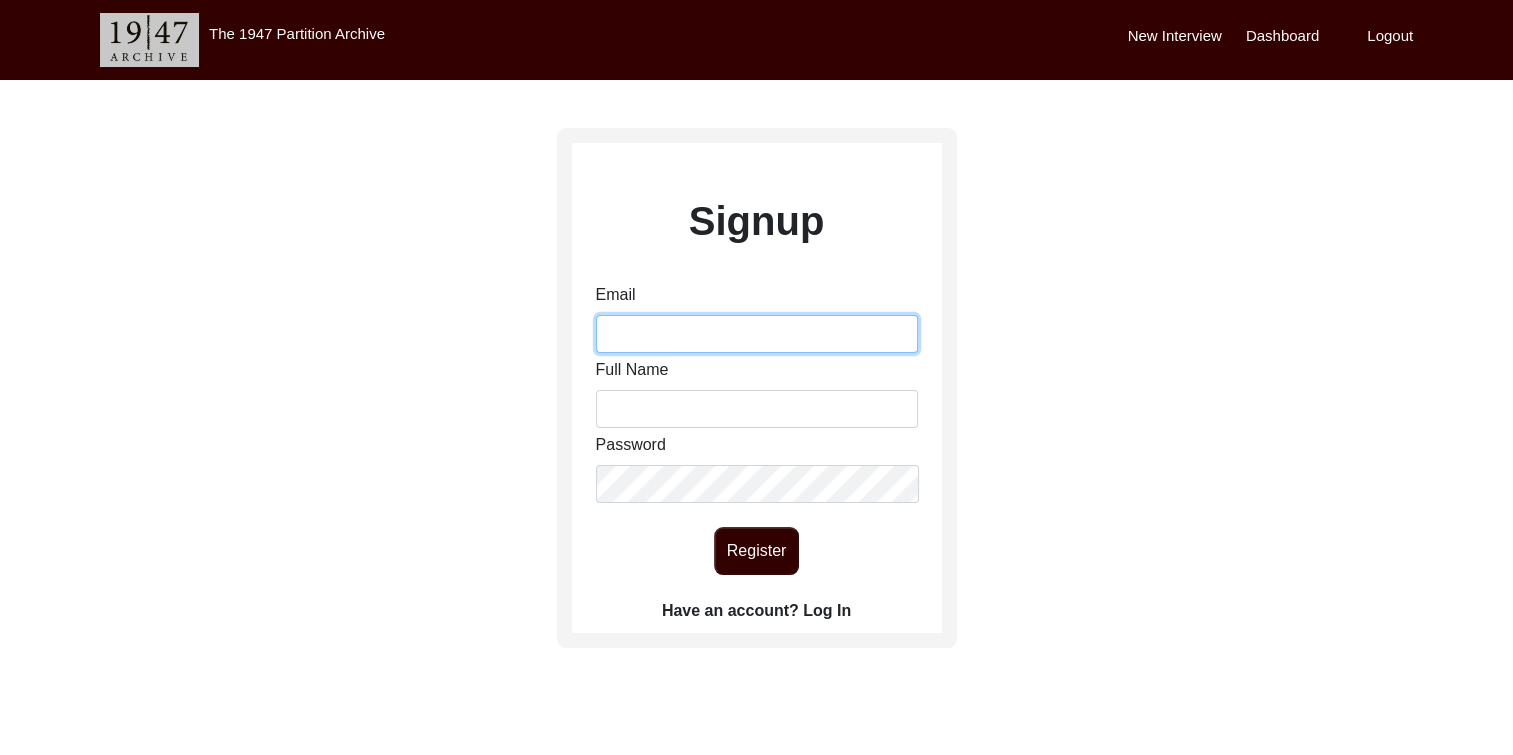 type on "[USERNAME]@[EXAMPLE].com" 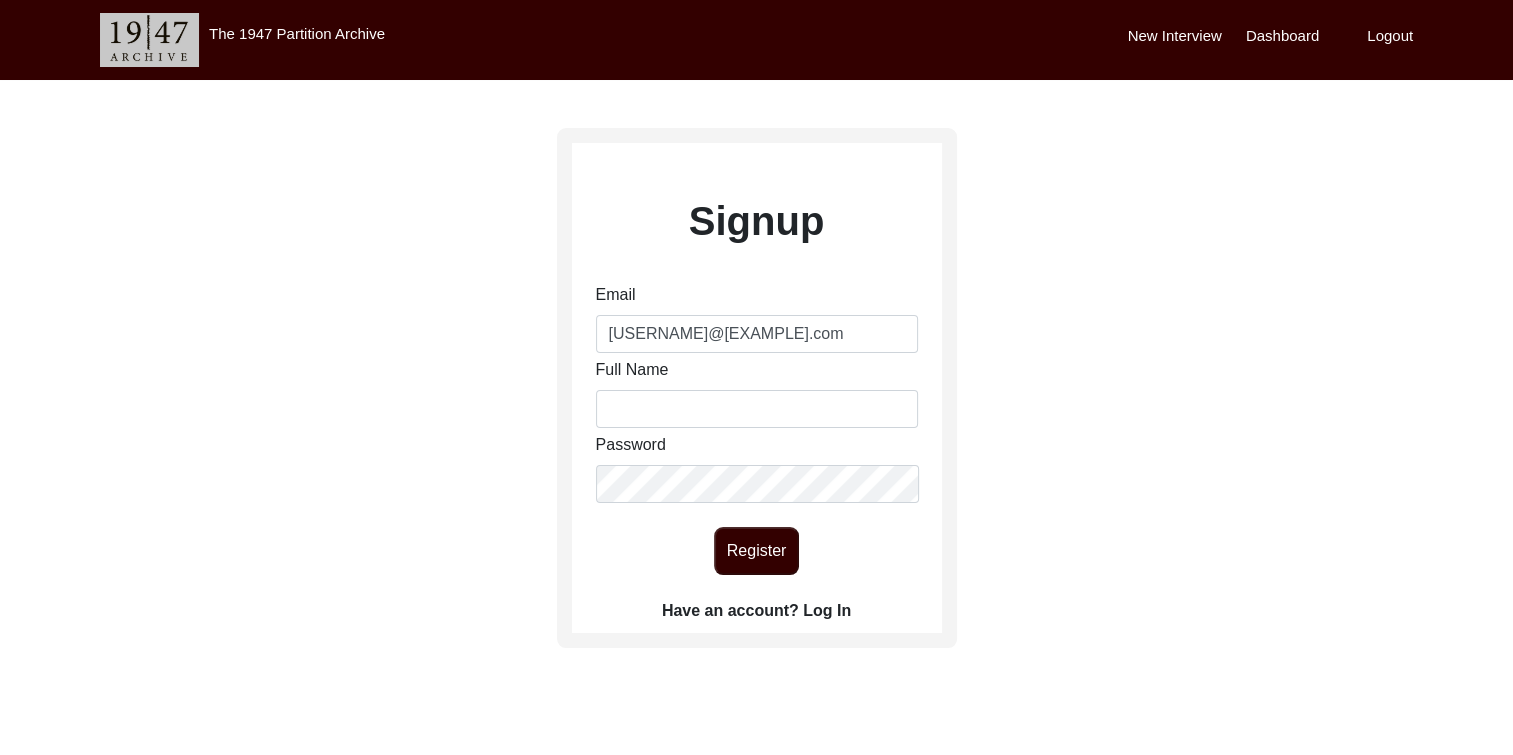 click on "Have an account? Log In" at bounding box center (756, 611) 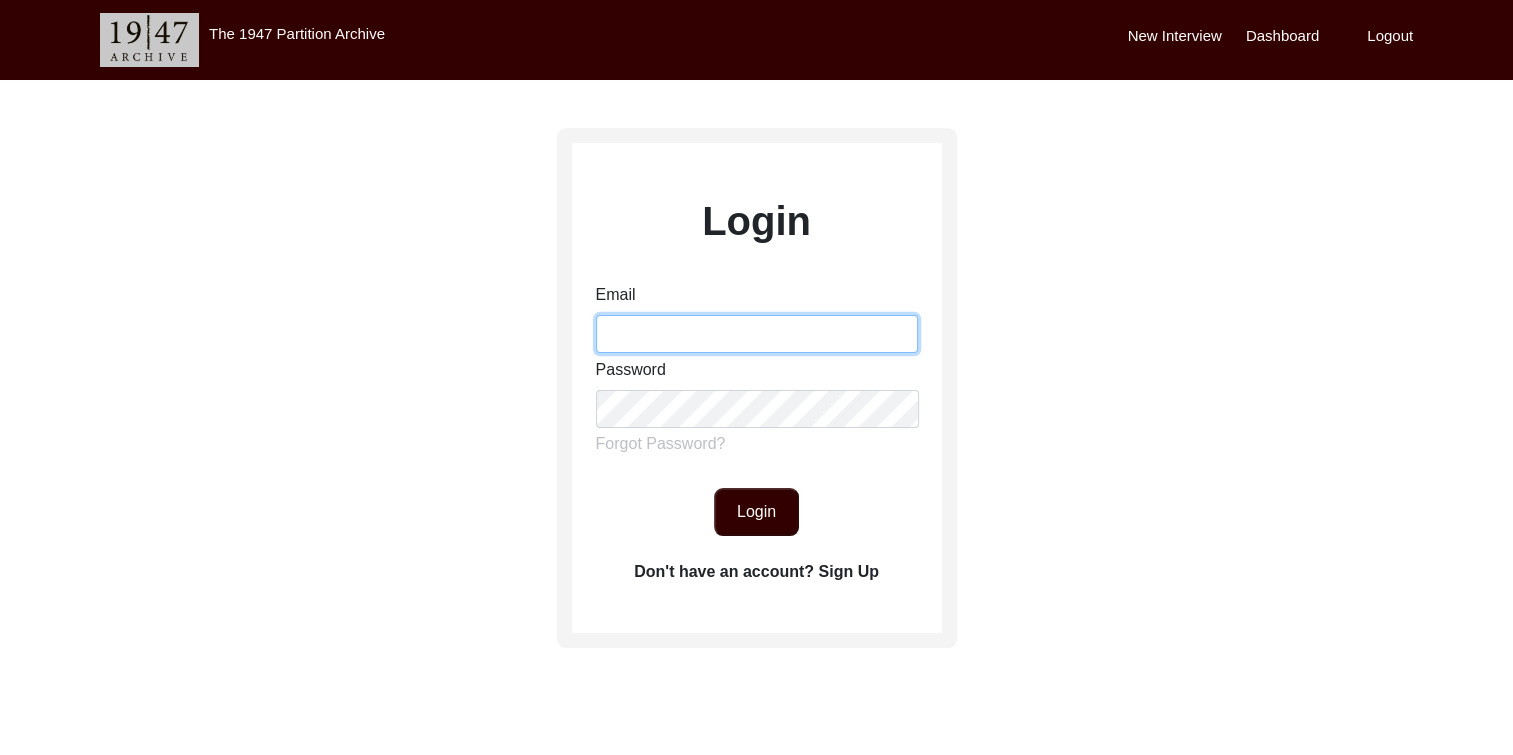 type on "[USERNAME]@[EXAMPLE].com" 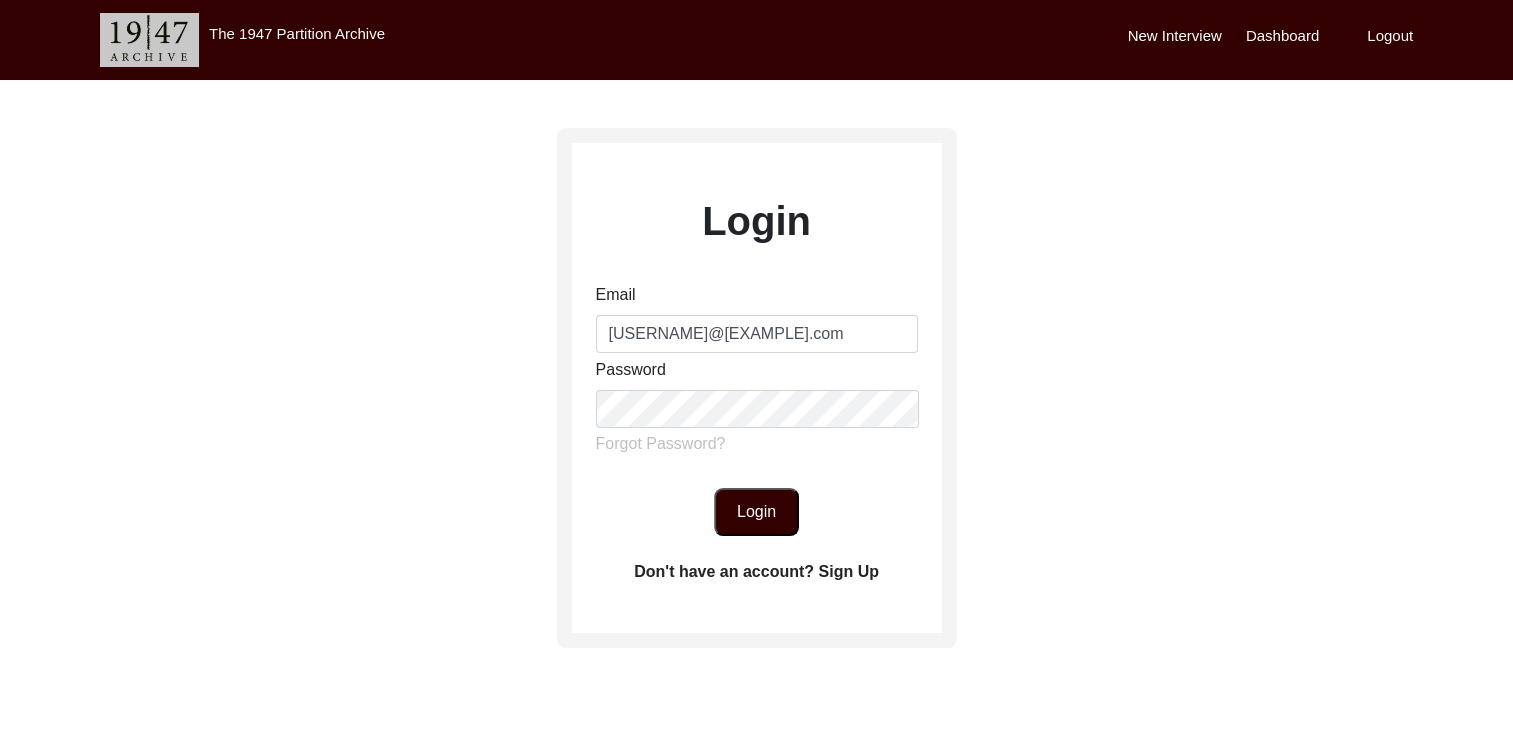 click on "Login" at bounding box center [756, 512] 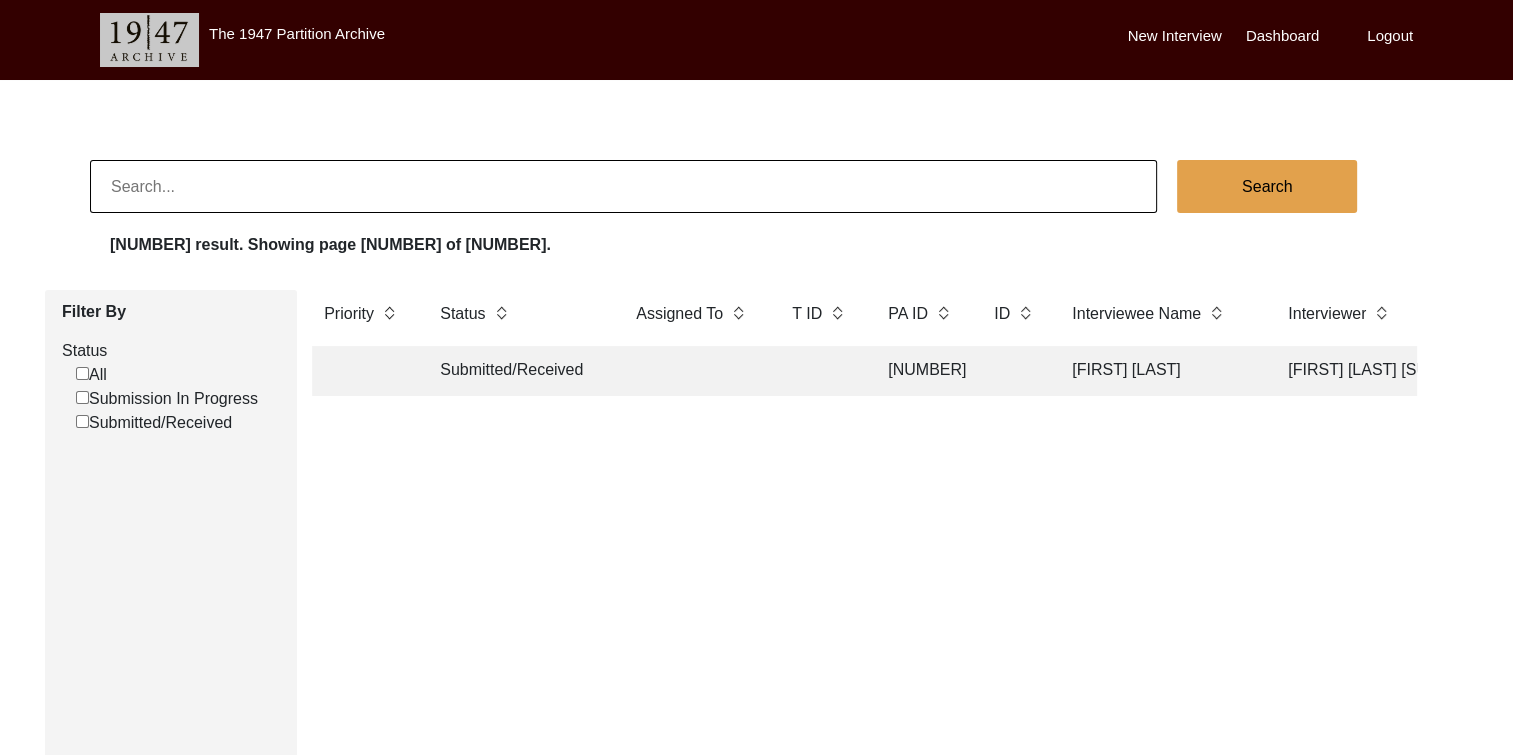 click on "Submitted/Received" at bounding box center [518, 371] 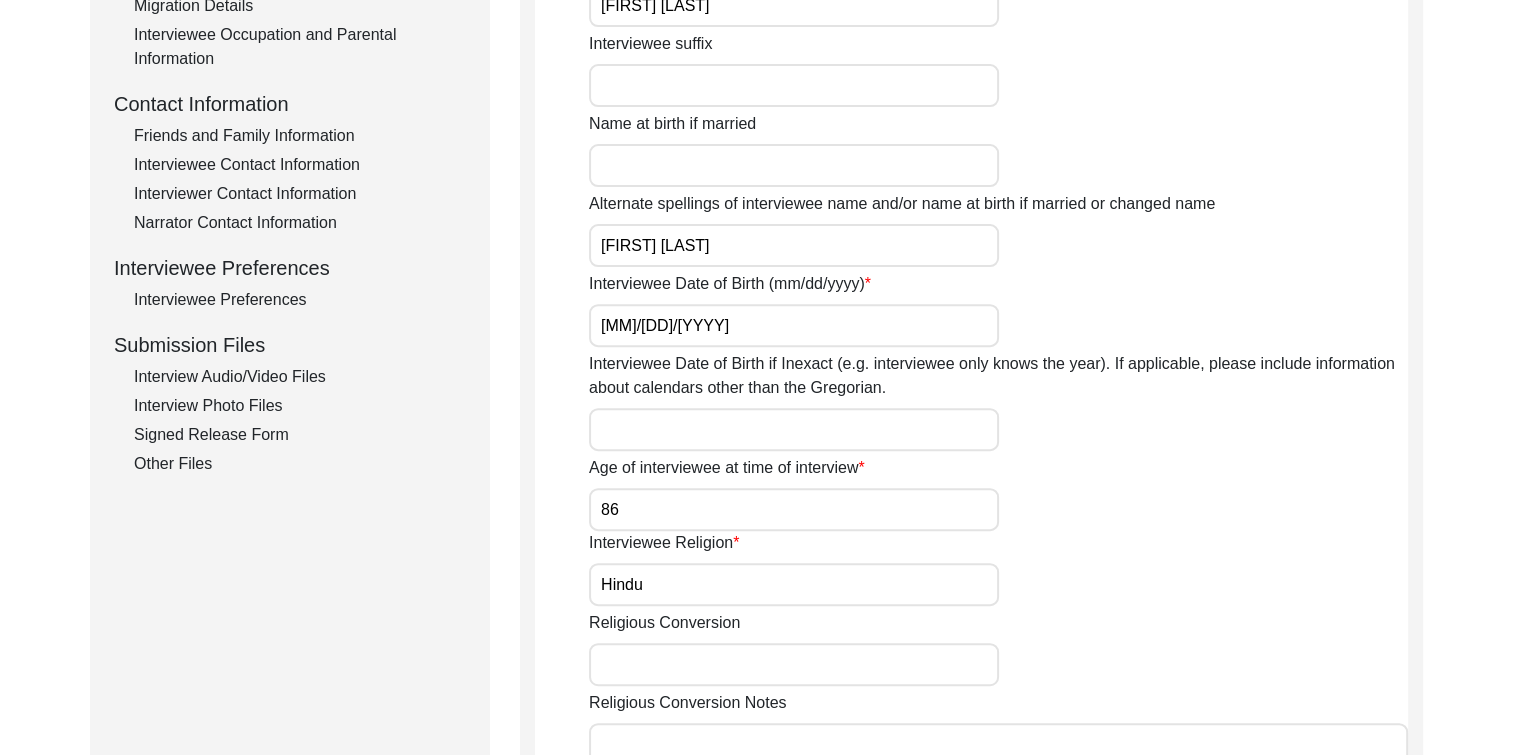 scroll, scrollTop: 671, scrollLeft: 0, axis: vertical 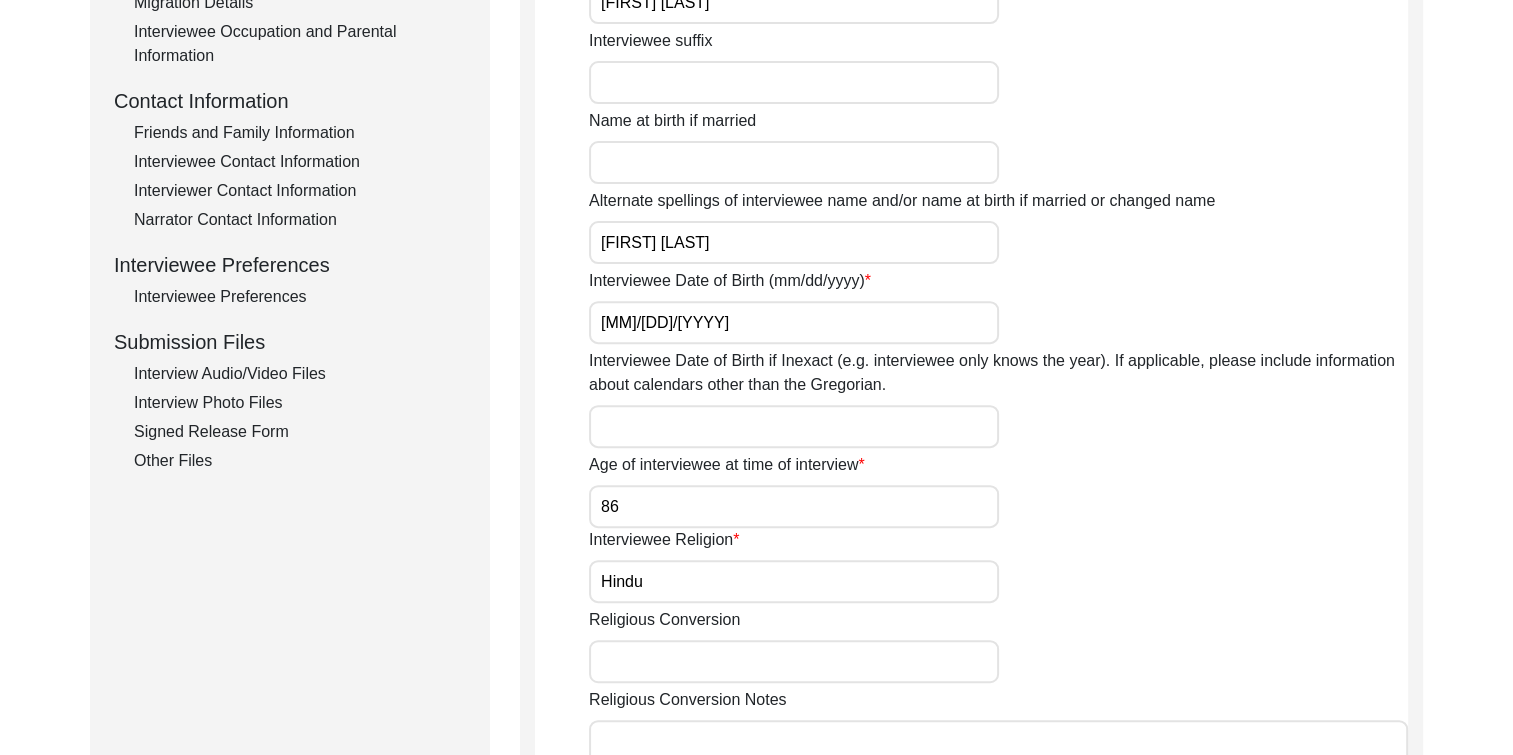 click on "Interview Photo Files" at bounding box center [300, 403] 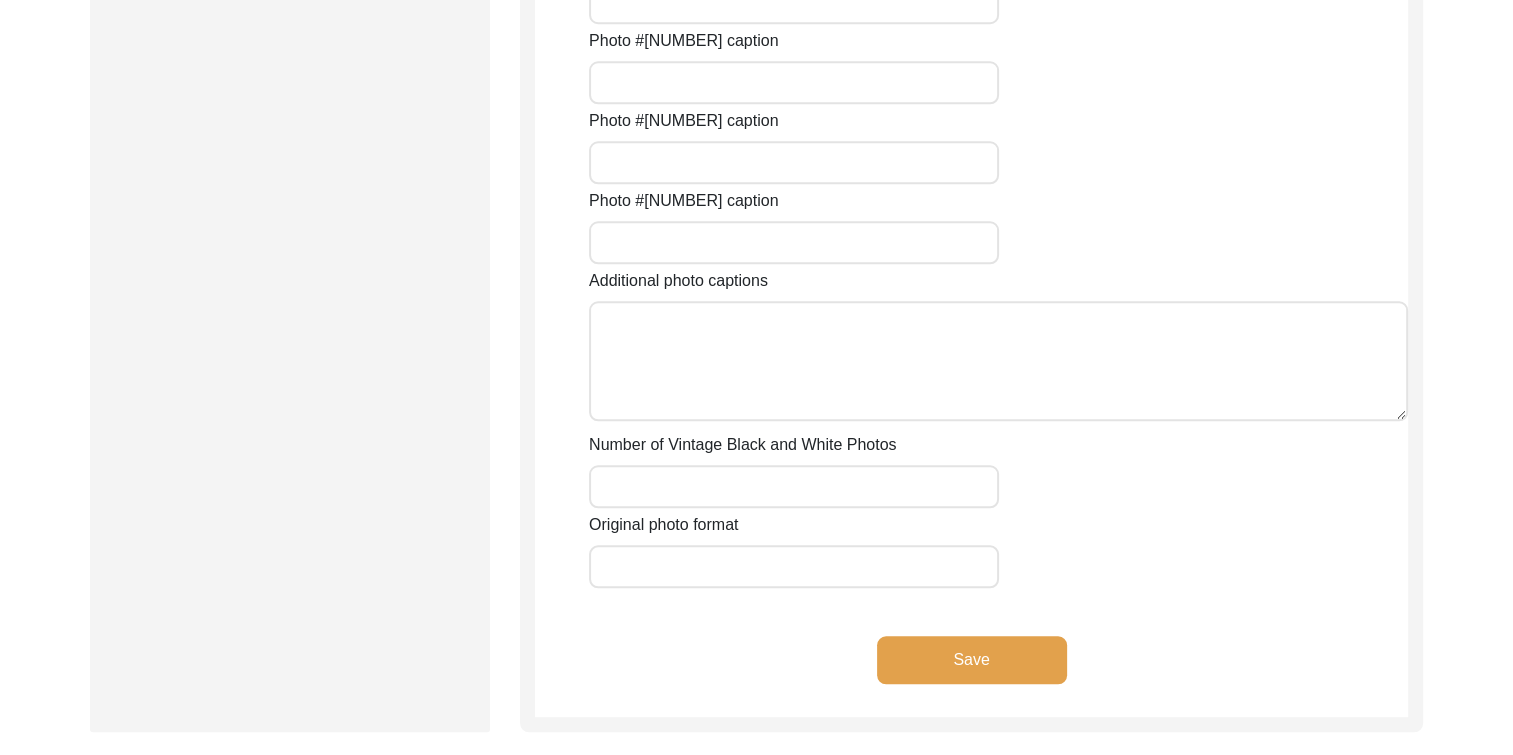 scroll, scrollTop: 2010, scrollLeft: 0, axis: vertical 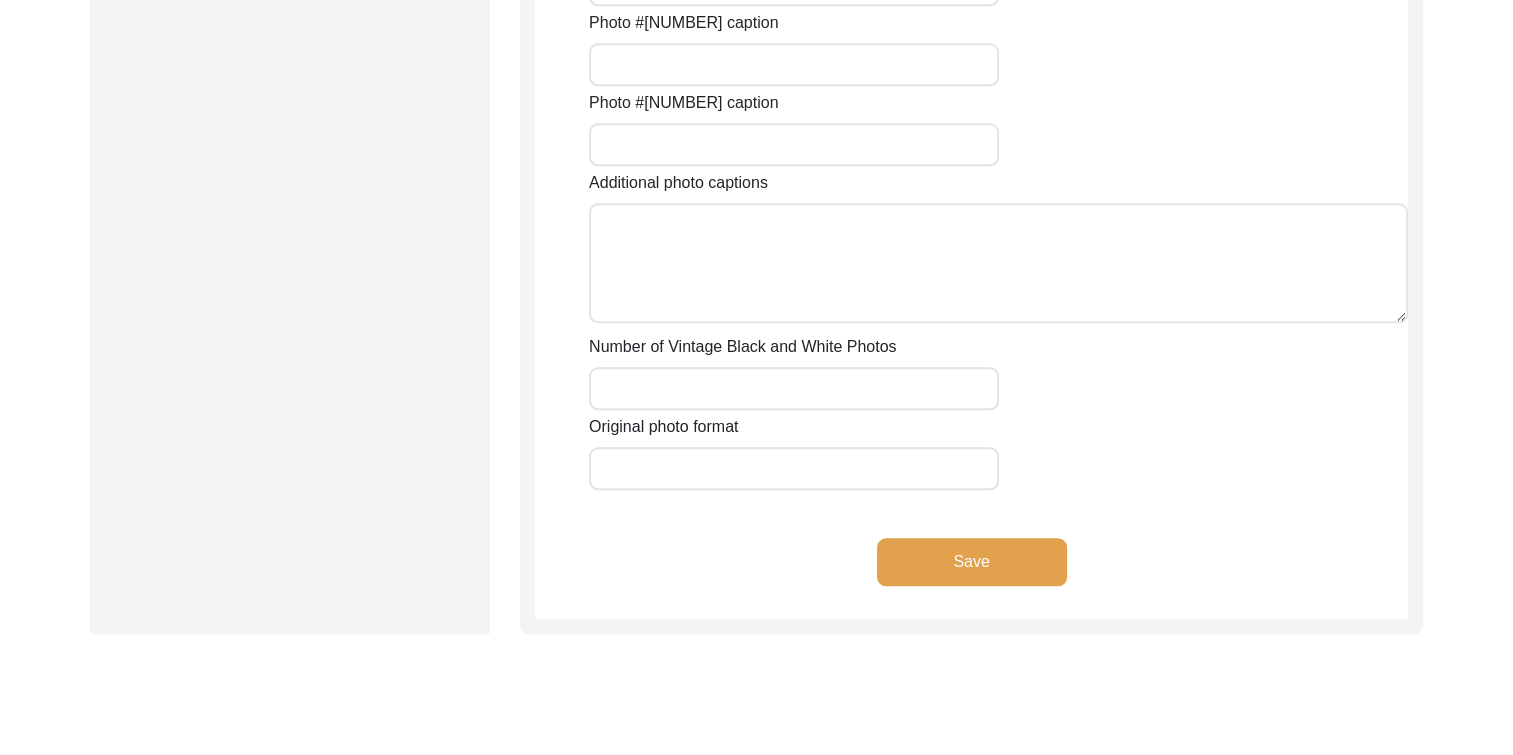 click on "Save" at bounding box center [972, 562] 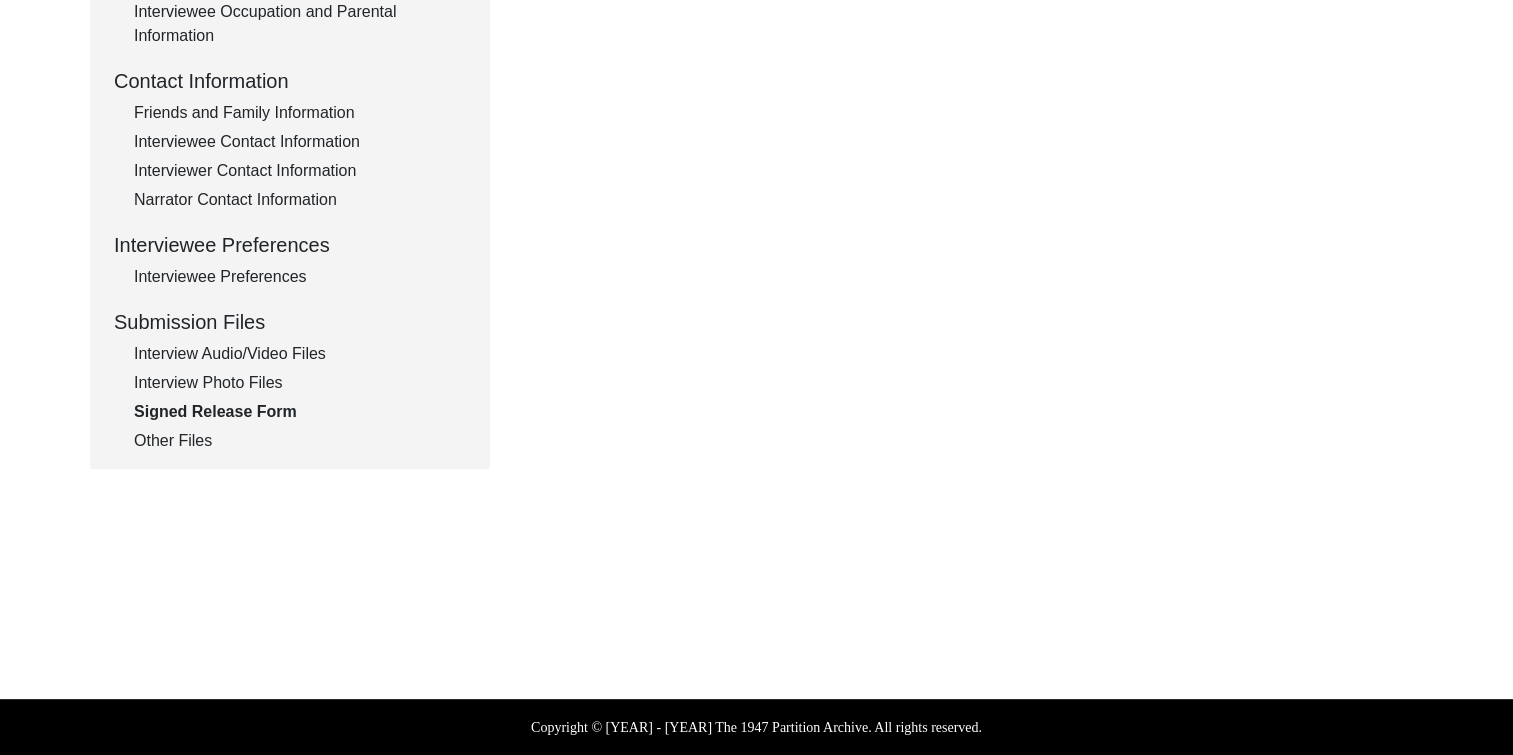 scroll, scrollTop: 690, scrollLeft: 0, axis: vertical 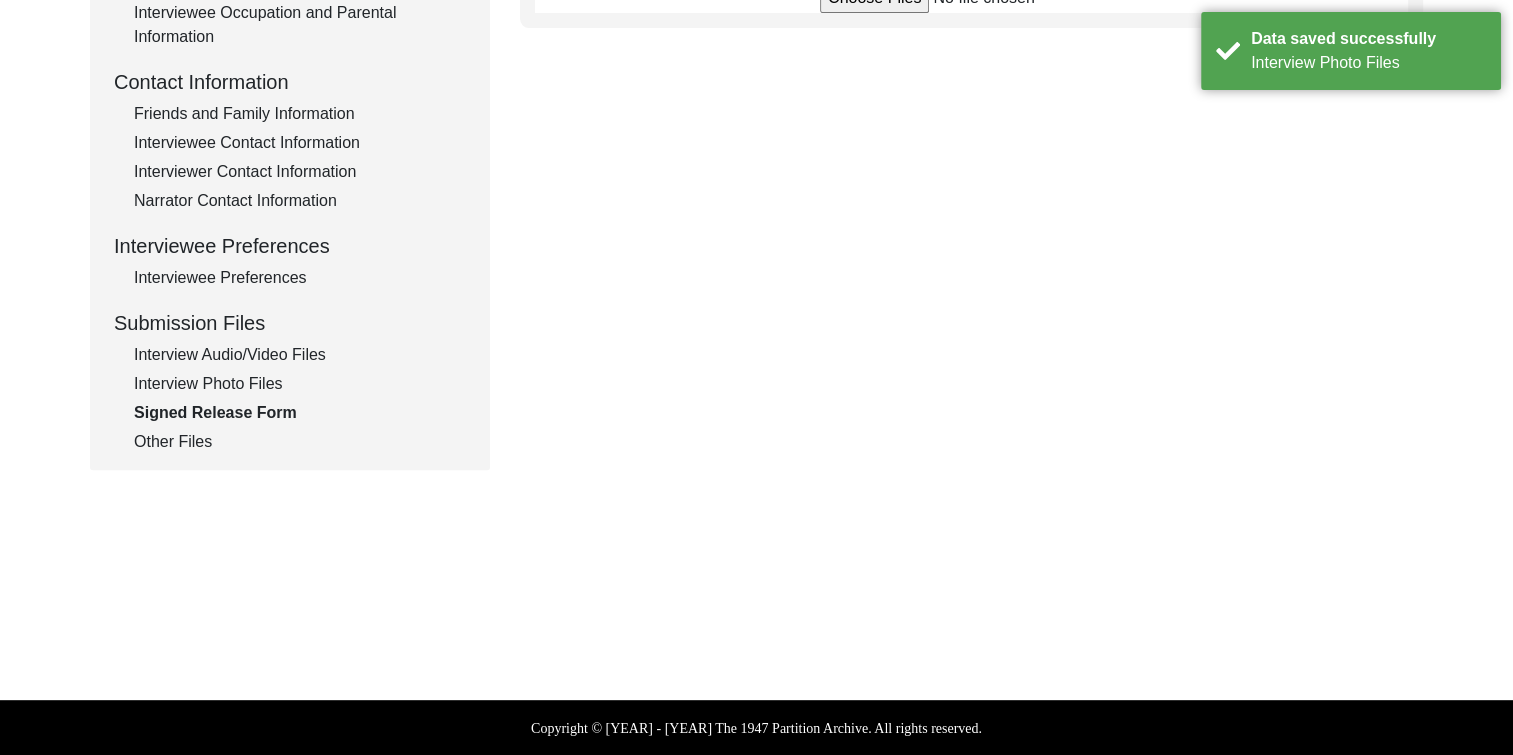 click on "Interview Photo Files" at bounding box center (300, 384) 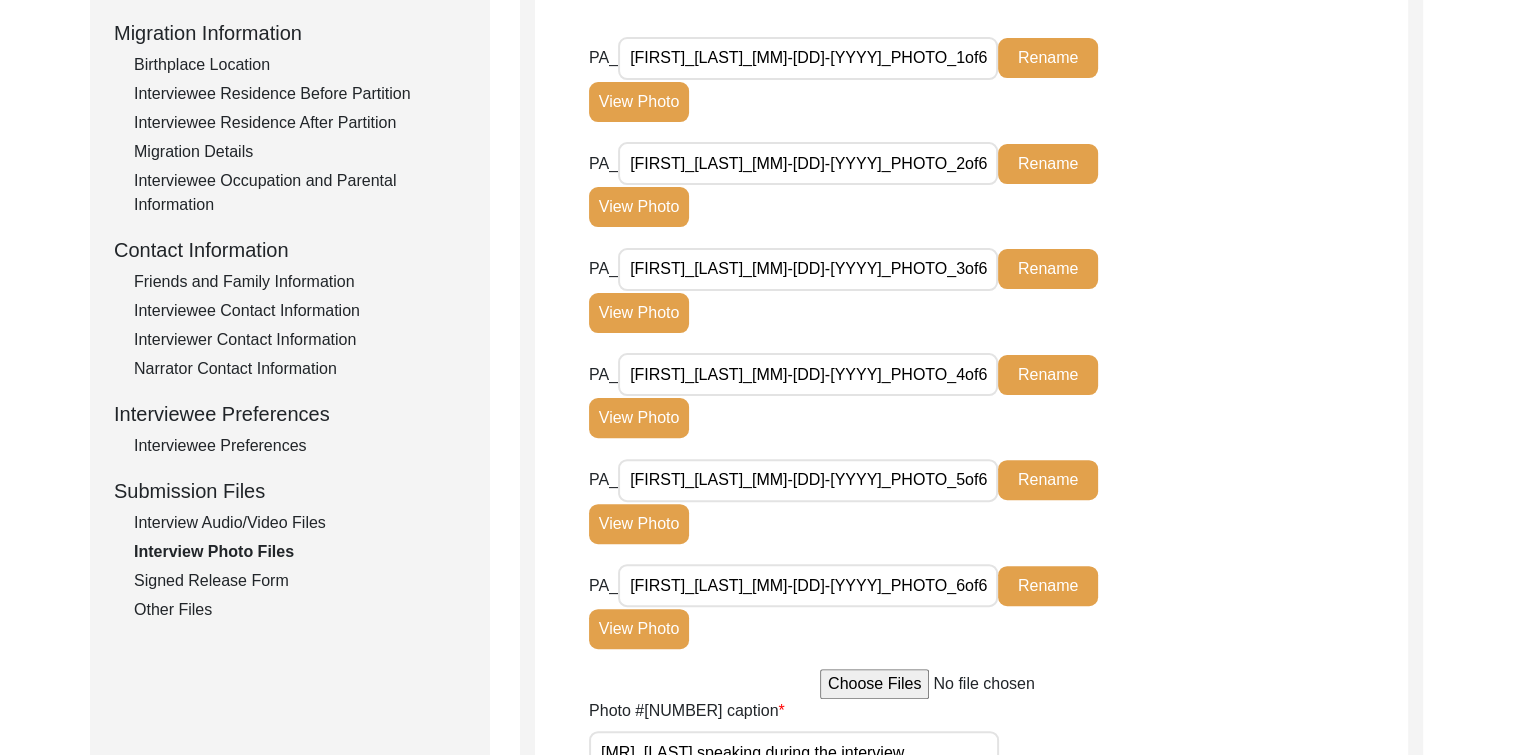 scroll, scrollTop: 343, scrollLeft: 0, axis: vertical 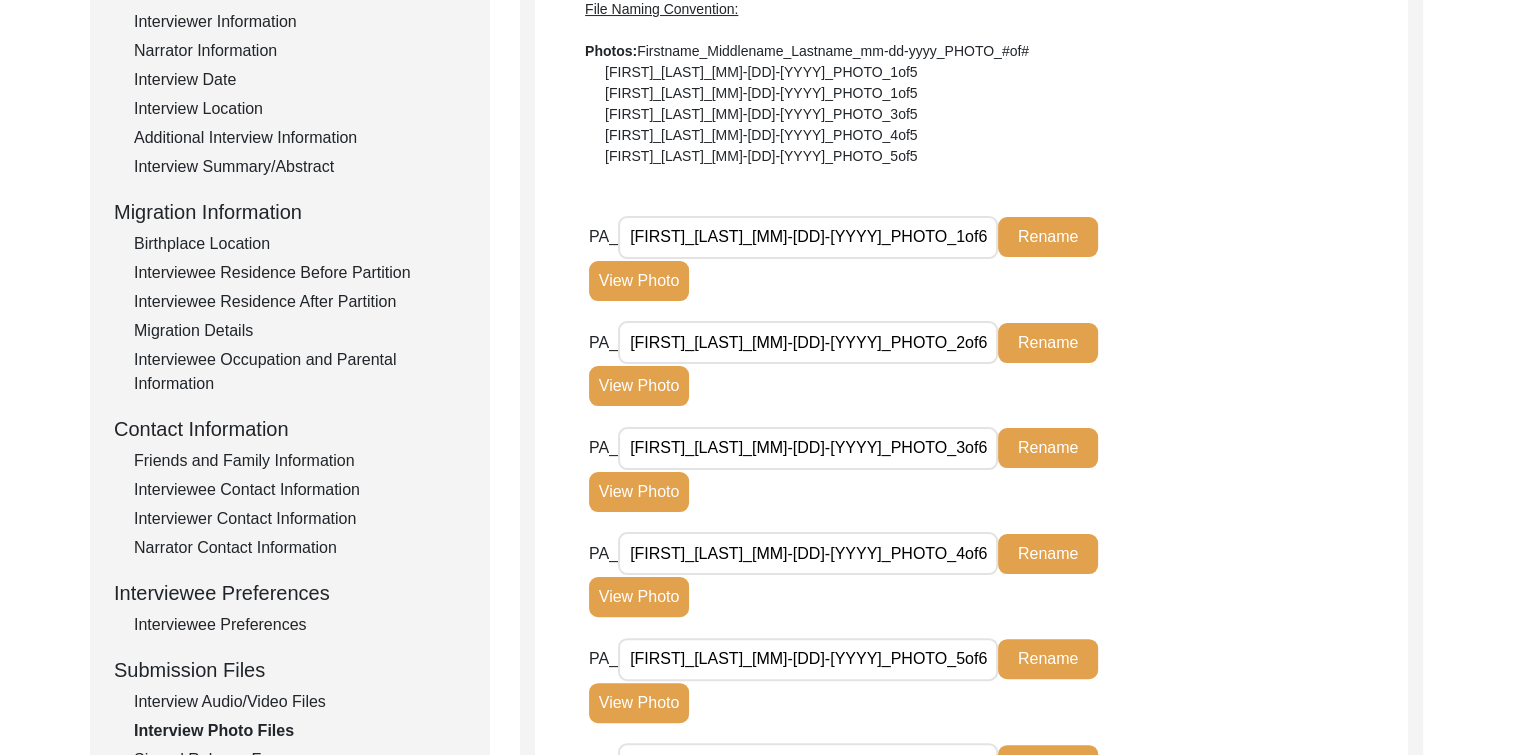 click on "[FIRST]_[LAST]_[MM]-[DD]-[YYYY]_PHOTO_1of6" at bounding box center [808, 237] 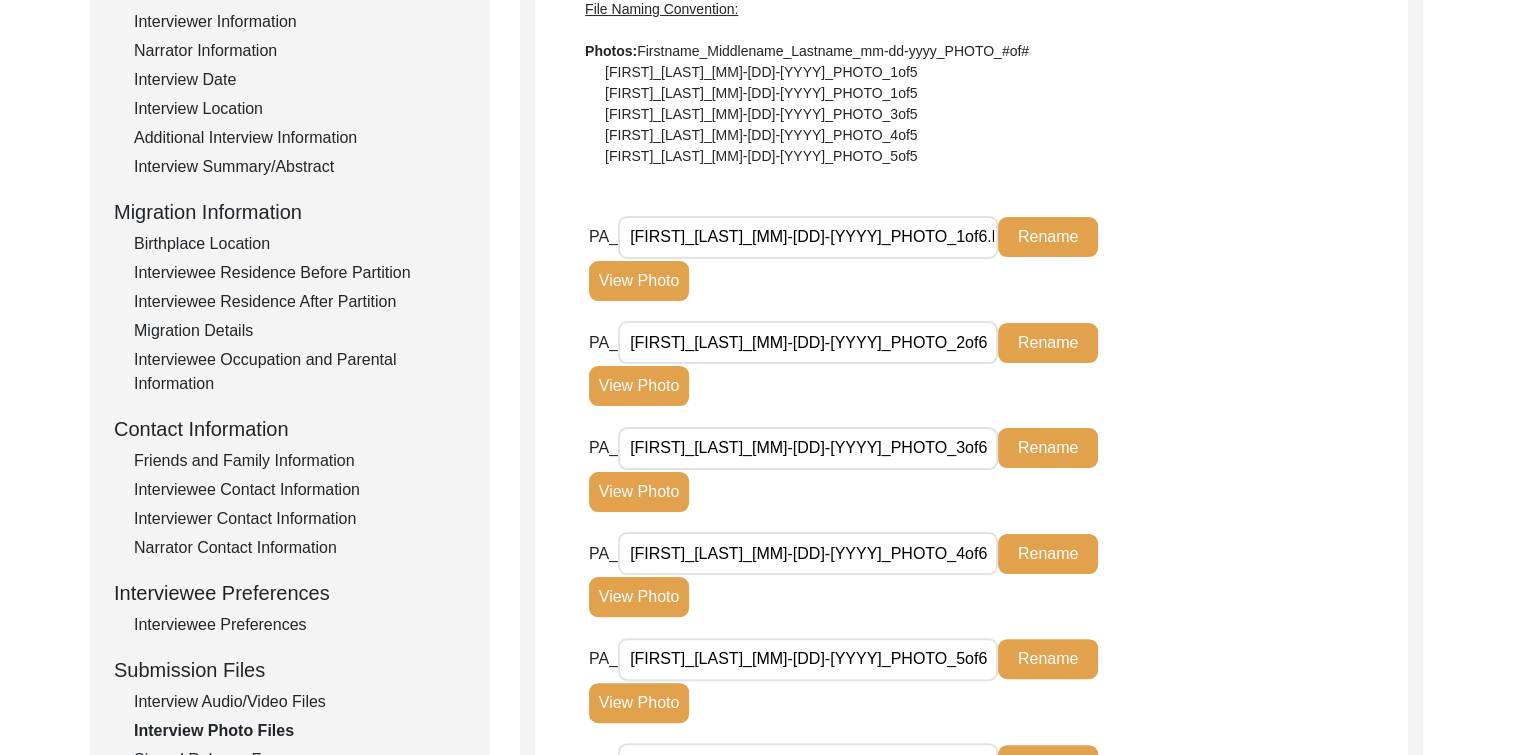 type on "[FIRST]_[LAST]_[MM]-[DD]-[YYYY]_PHOTO_1of6.heif" 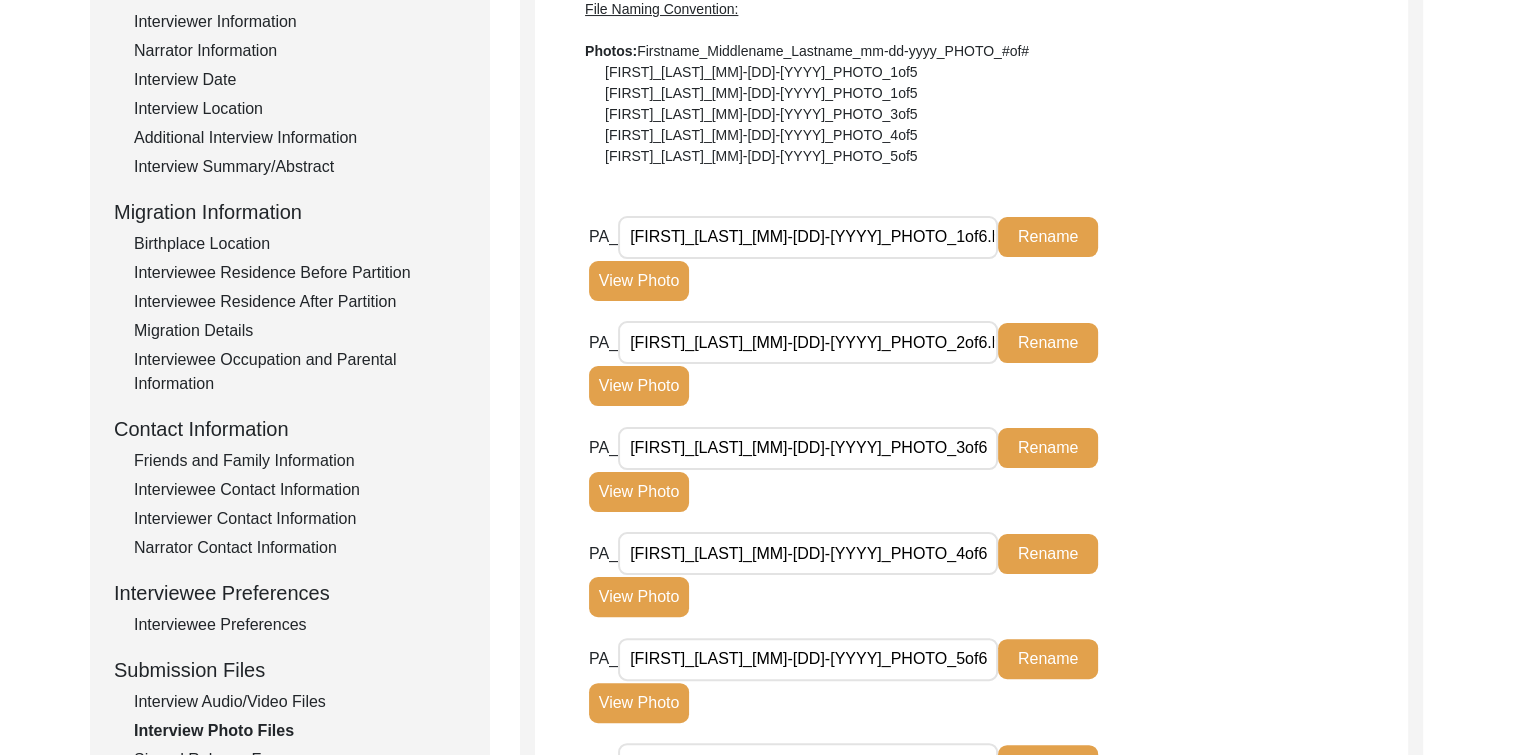 type on "[FIRST]_[LAST]_[MM]-[DD]-[YYYY]_PHOTO_2of6.heif" 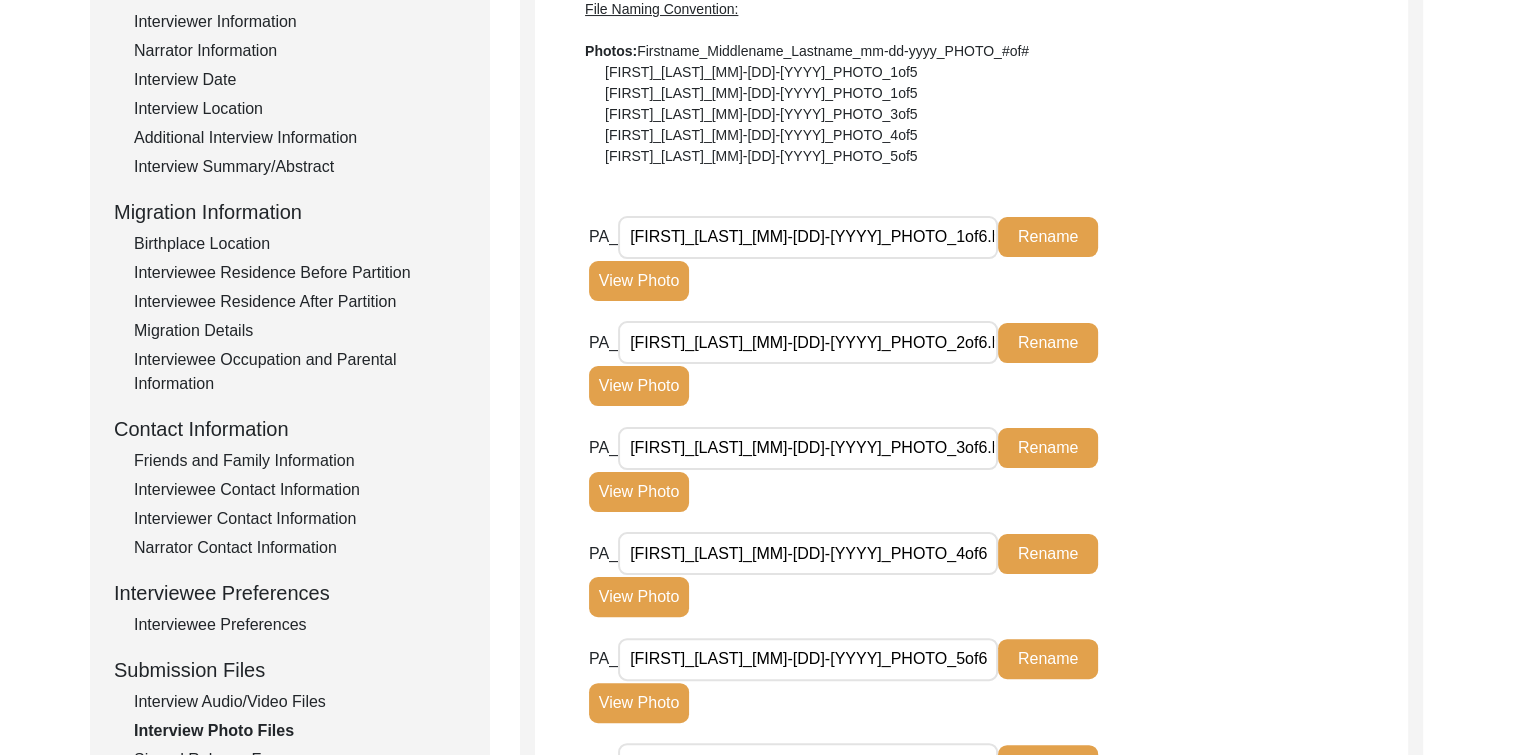 type on "[FIRST]_[LAST]_[MM]-[DD]-[YYYY]_PHOTO_3of6.heif" 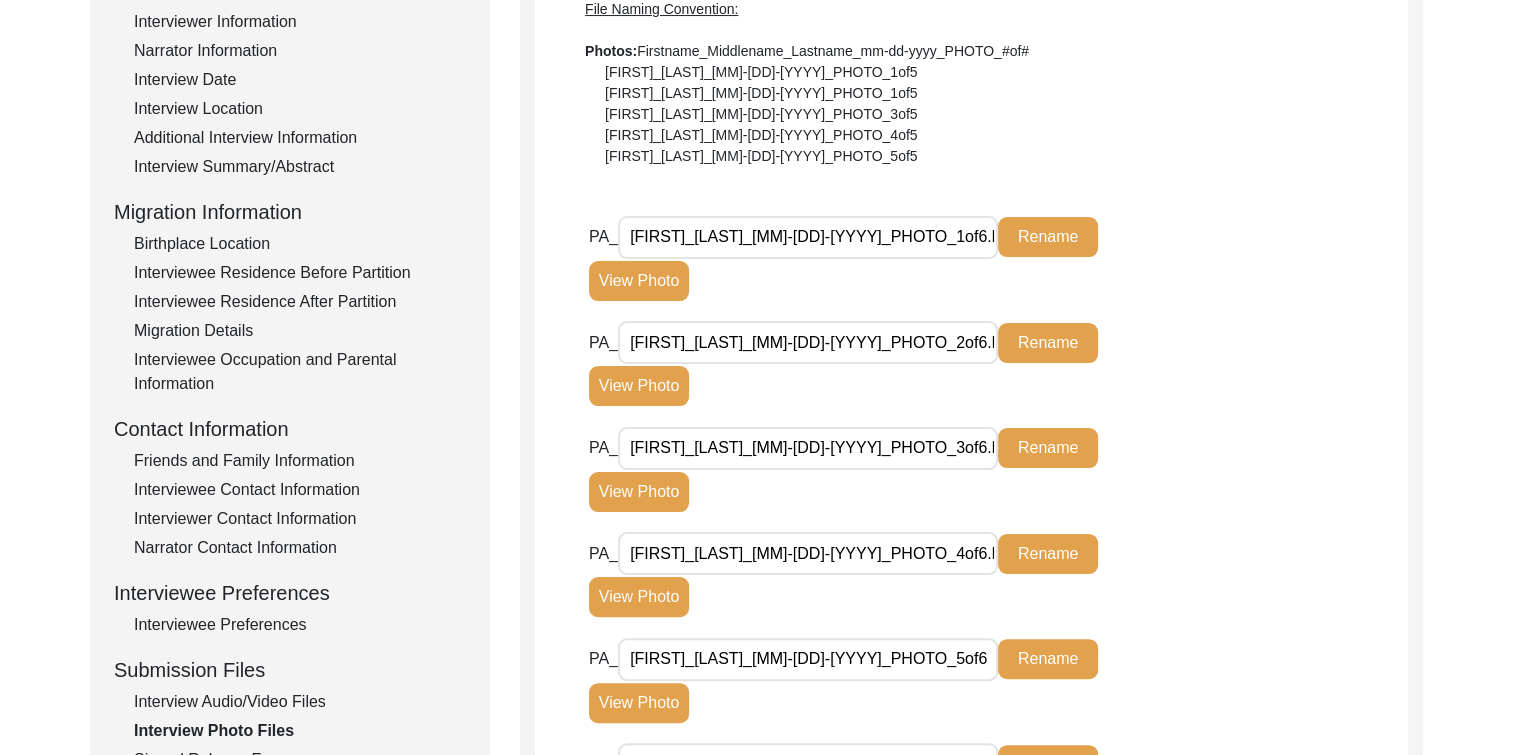 type on "[FIRST]_[LAST]_[MM]-[DD]-[YYYY]_PHOTO_4of6.heif" 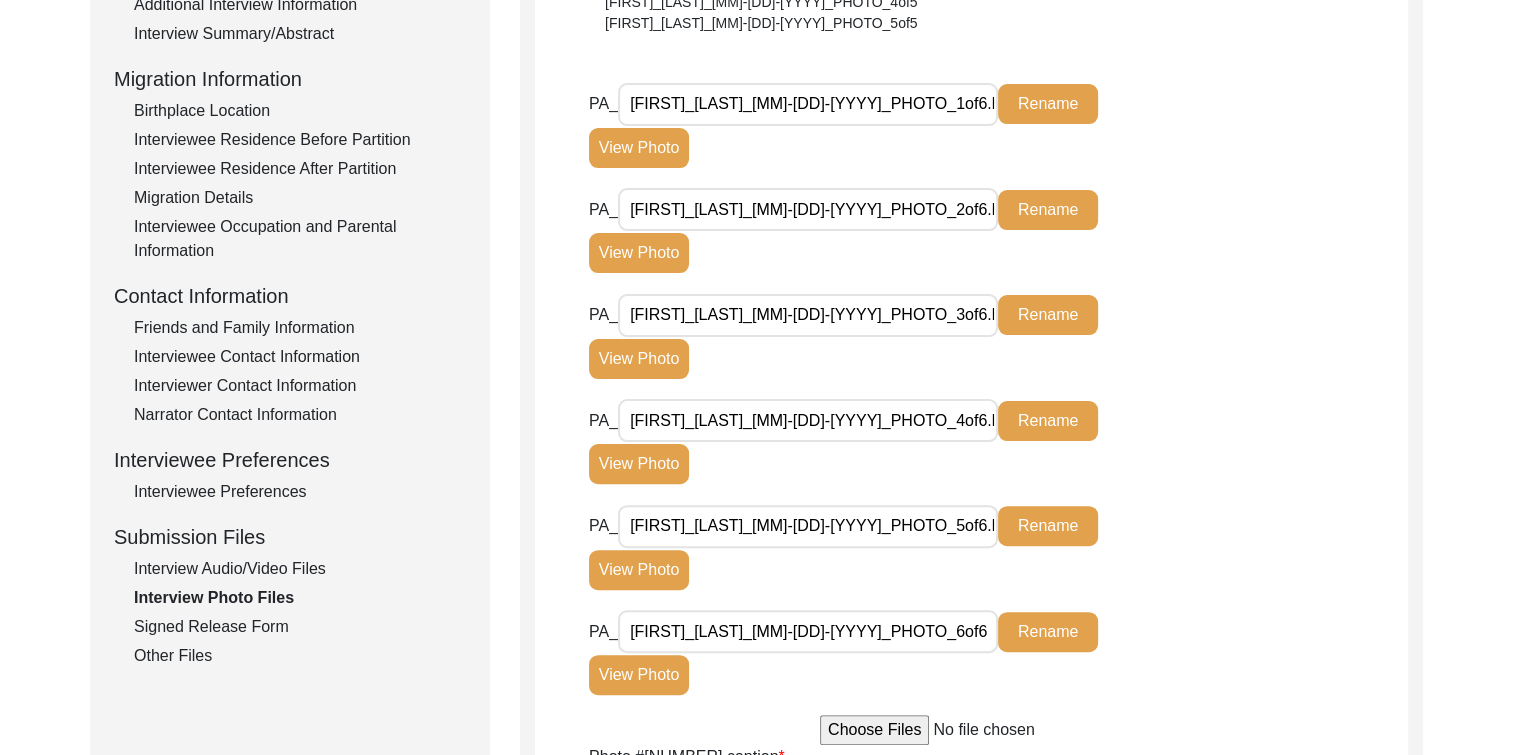 scroll, scrollTop: 478, scrollLeft: 0, axis: vertical 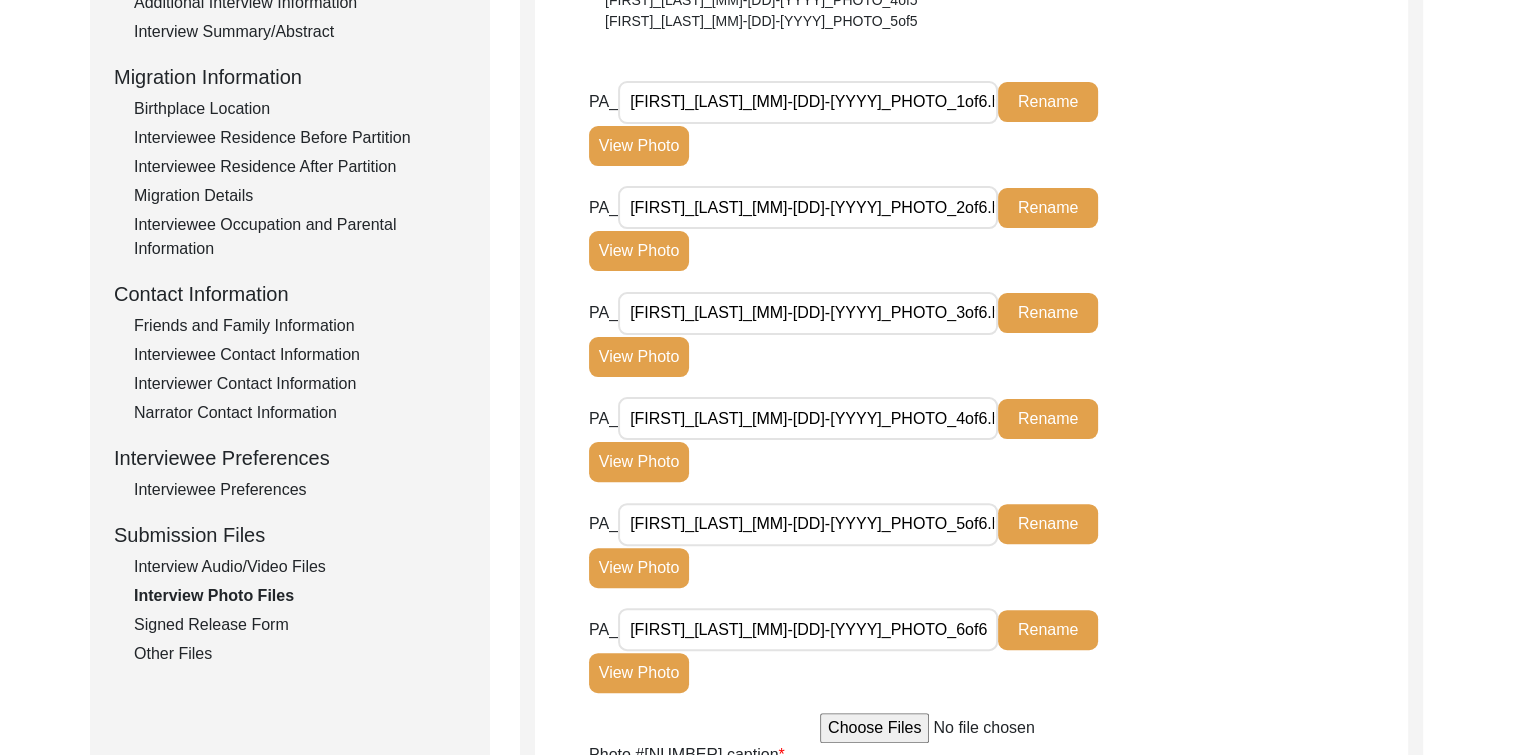 type on "[FIRST]_[LAST]_[MM]-[DD]-[YYYY]_PHOTO_5of6.heif" 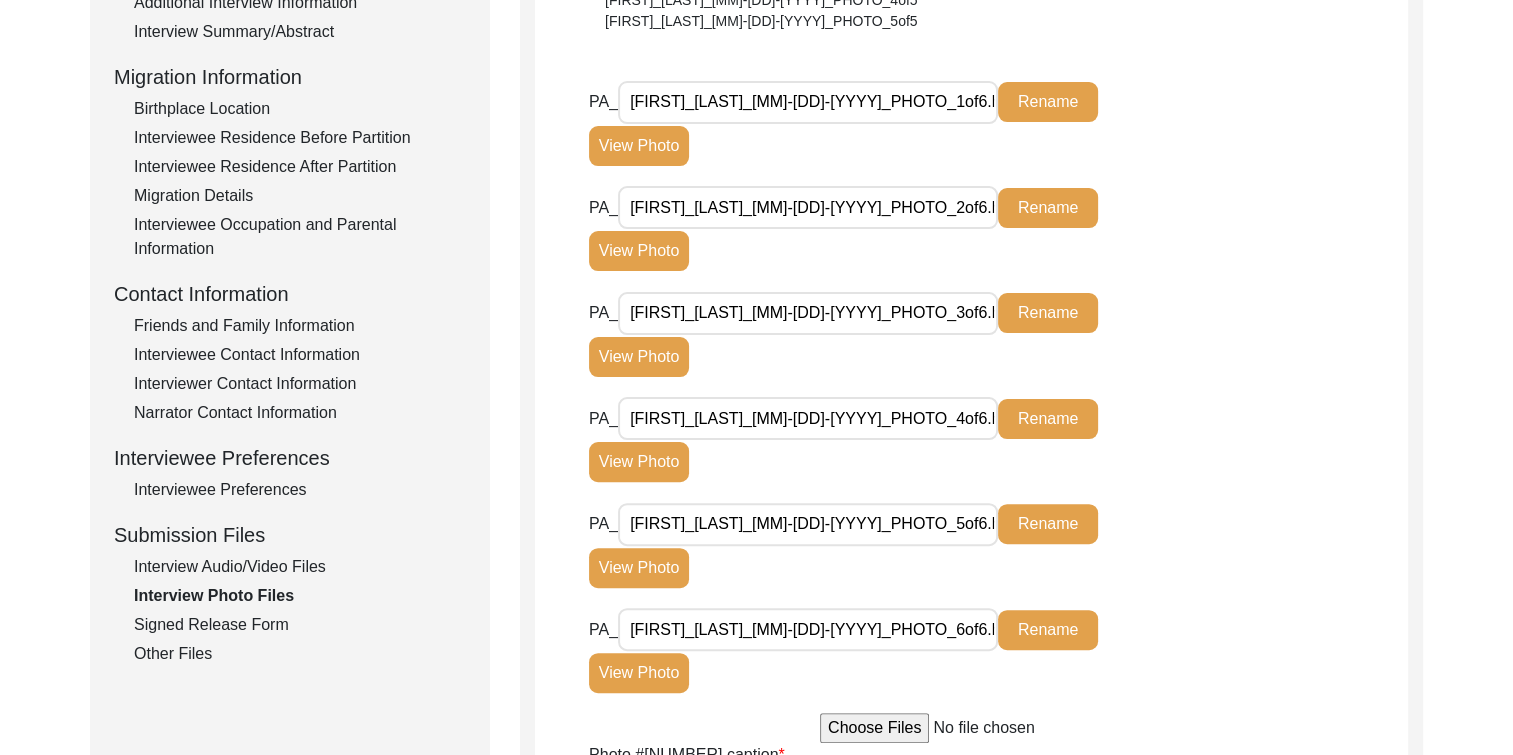 type on "[FIRST]_[LAST]_[MM]-[DD]-[YYYY]_PHOTO_6of6.heif" 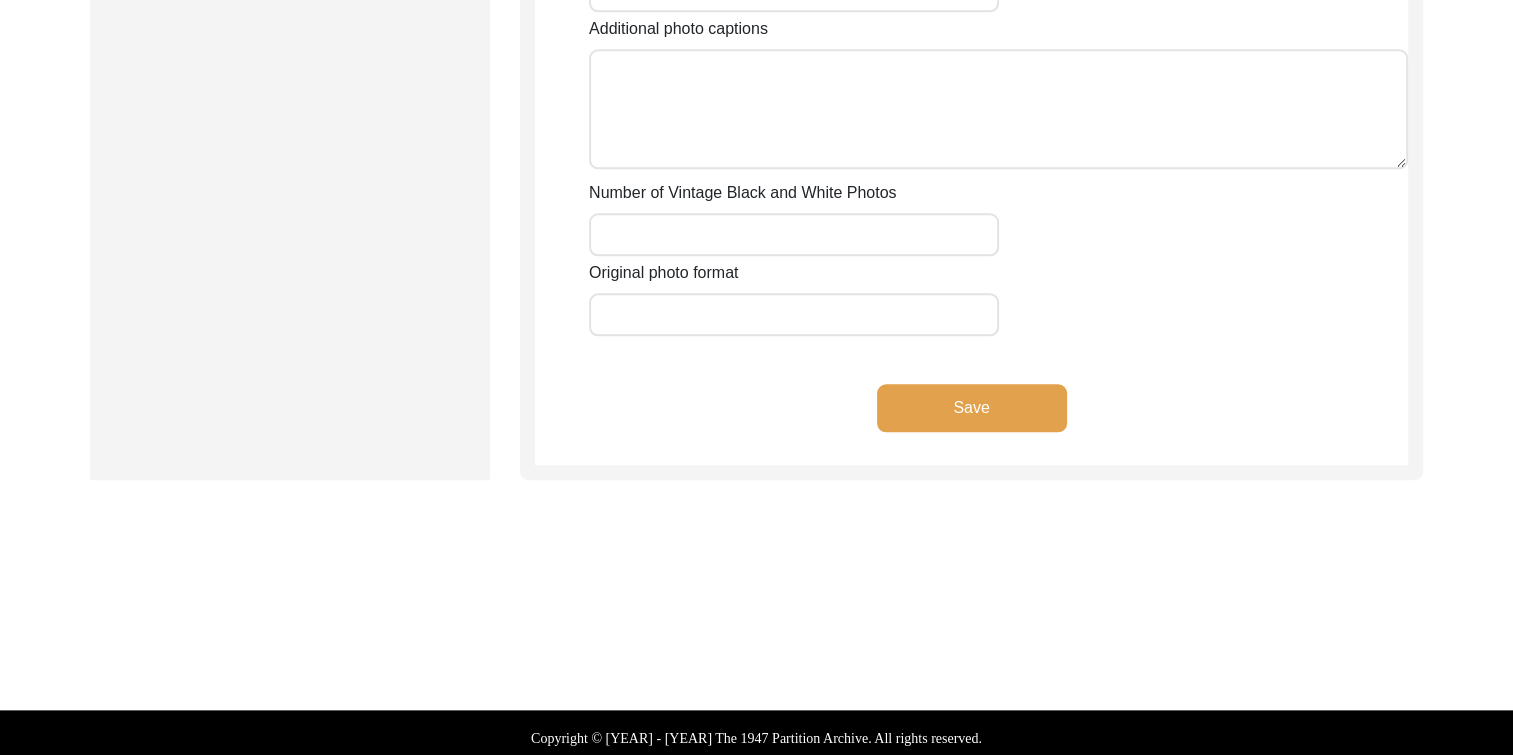 click on "Save" at bounding box center (972, 408) 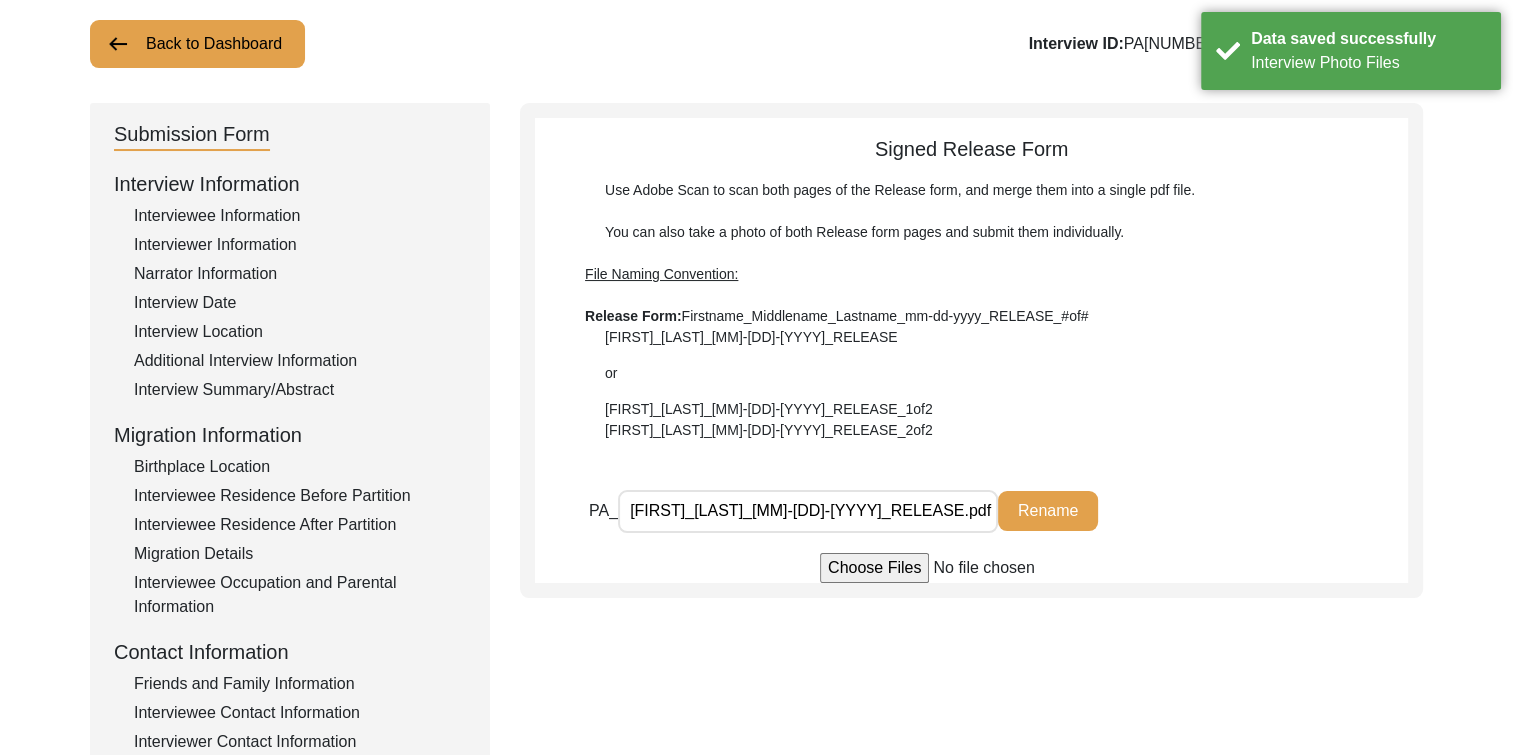 scroll, scrollTop: 121, scrollLeft: 0, axis: vertical 